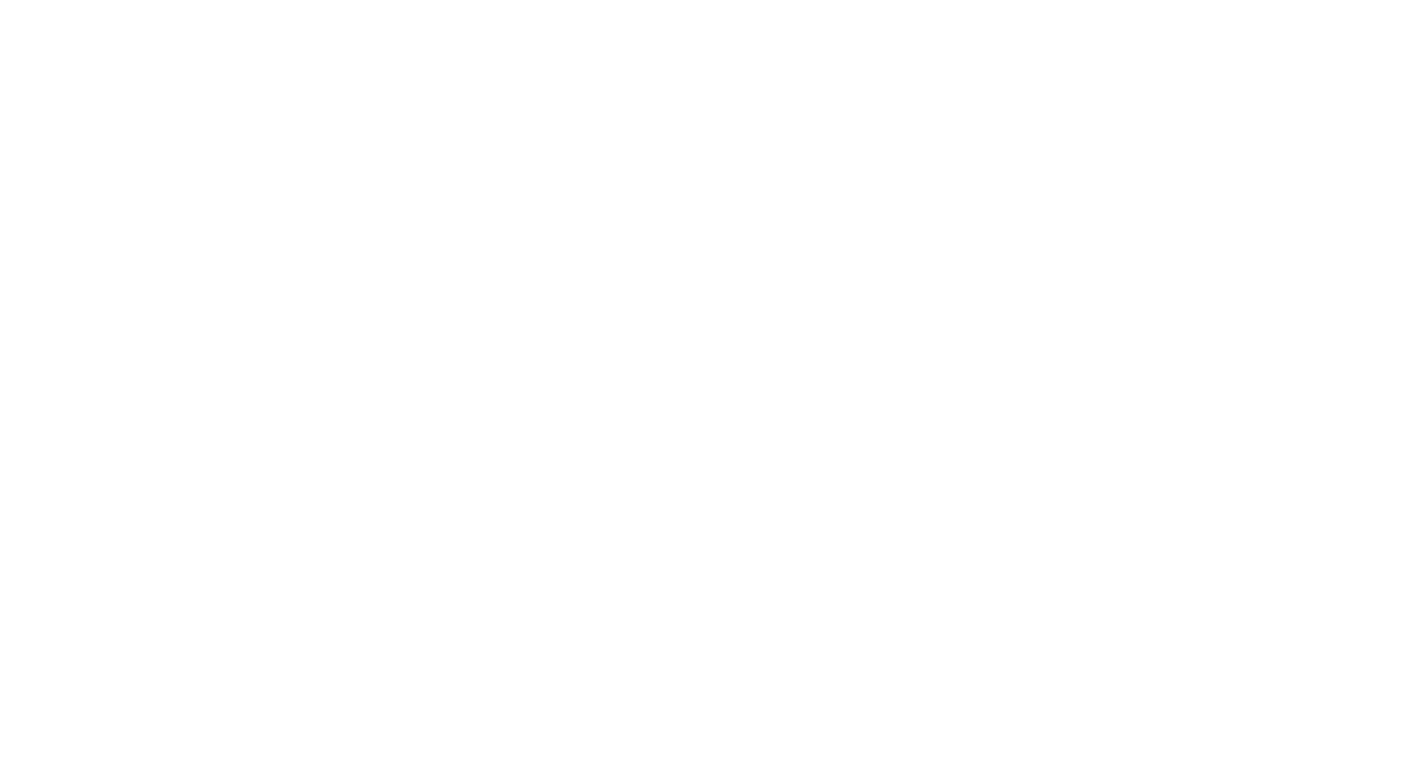 scroll, scrollTop: 0, scrollLeft: 0, axis: both 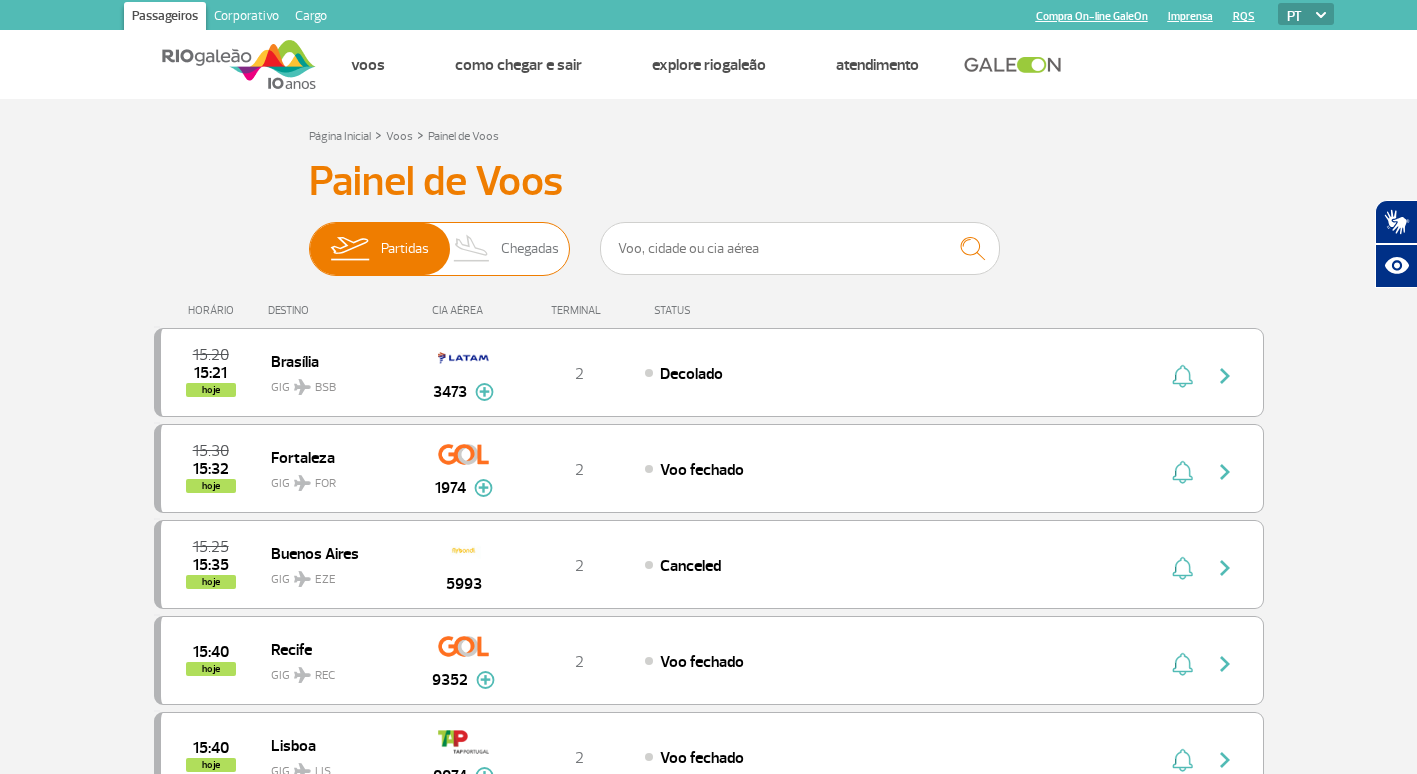 click on "Chegadas" at bounding box center [530, 249] 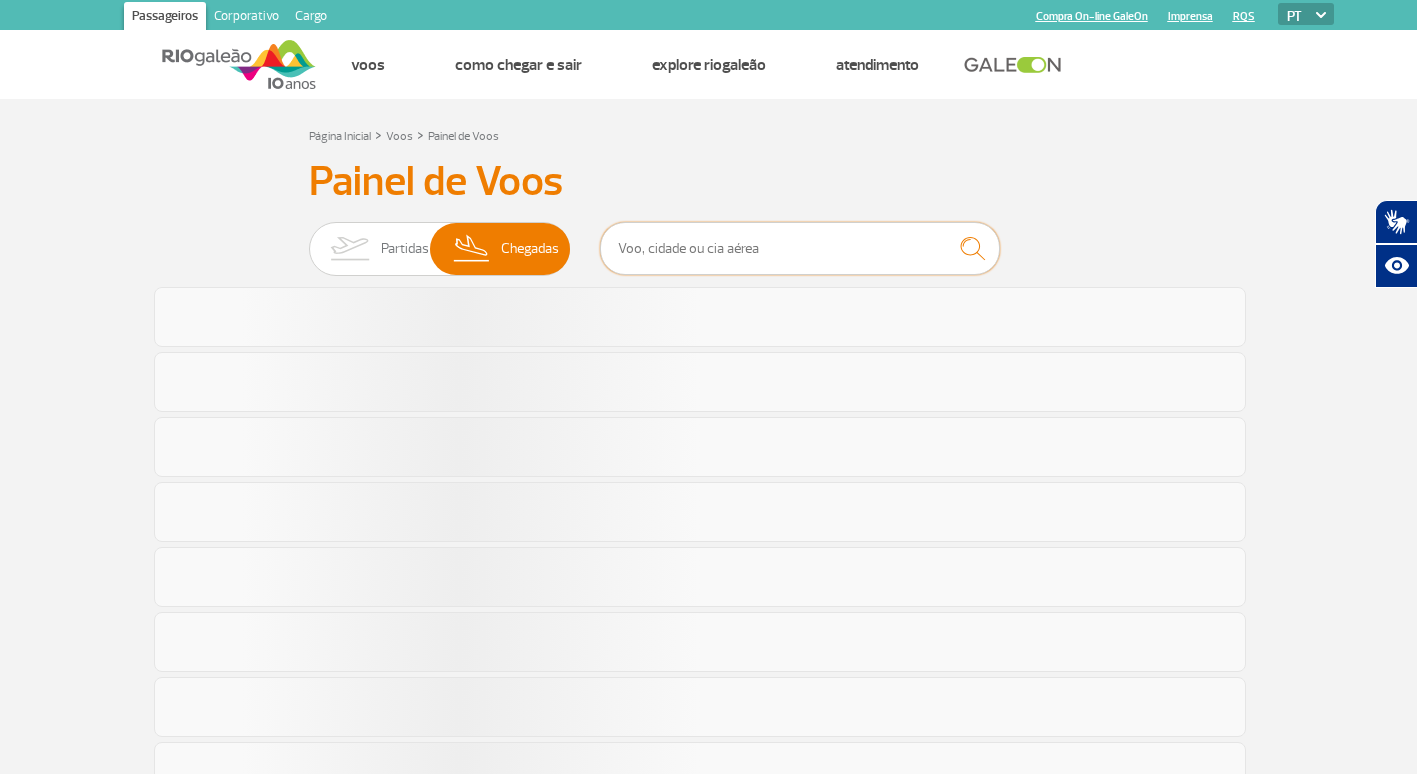 click at bounding box center (800, 248) 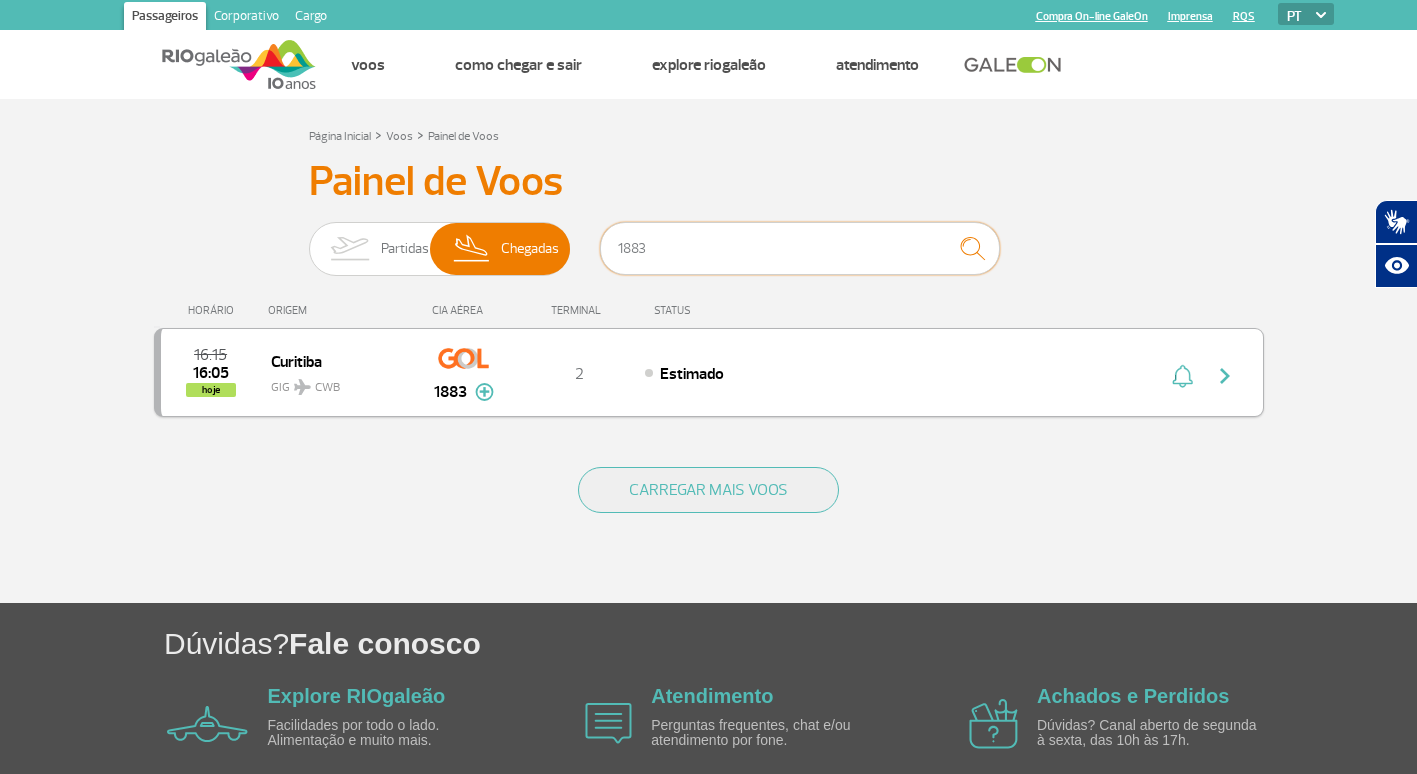 type on "1883" 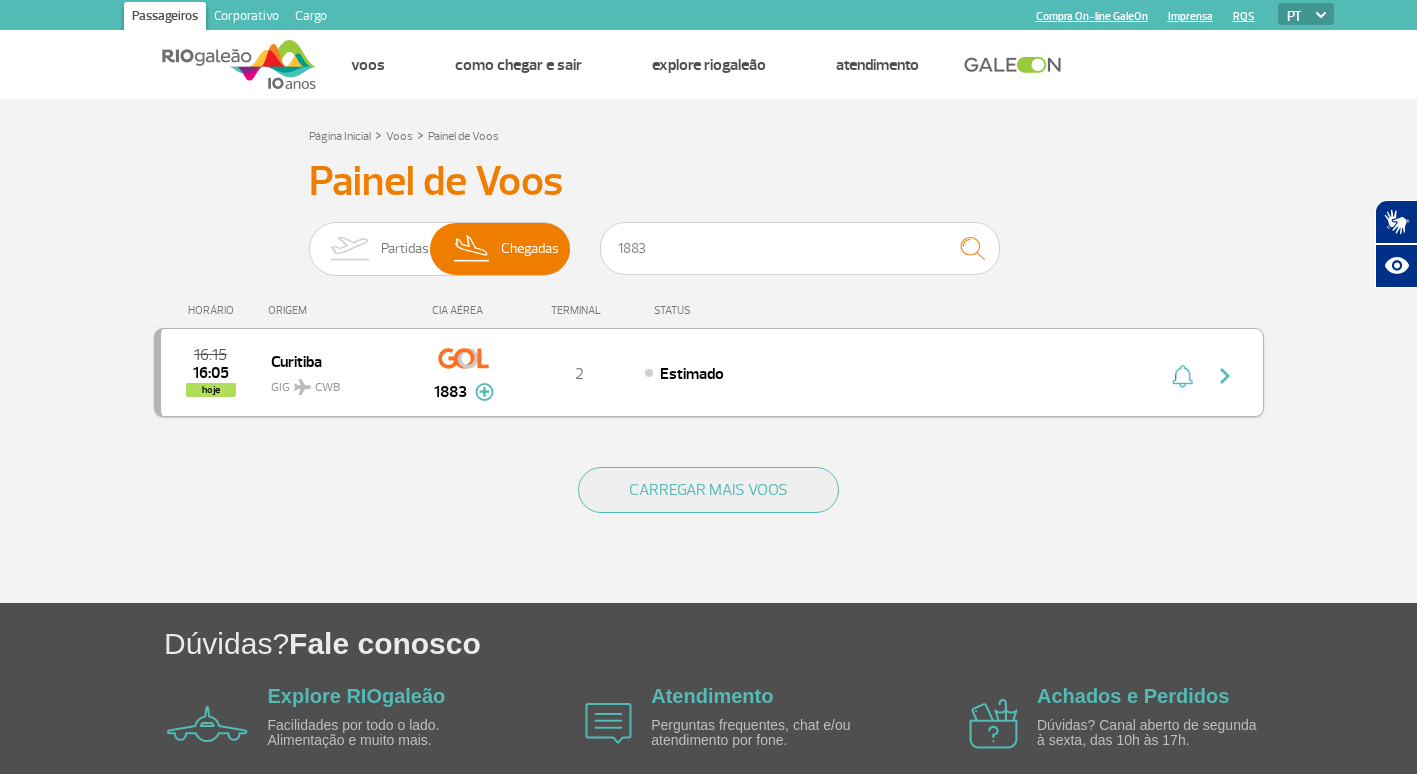 click at bounding box center [1225, 376] 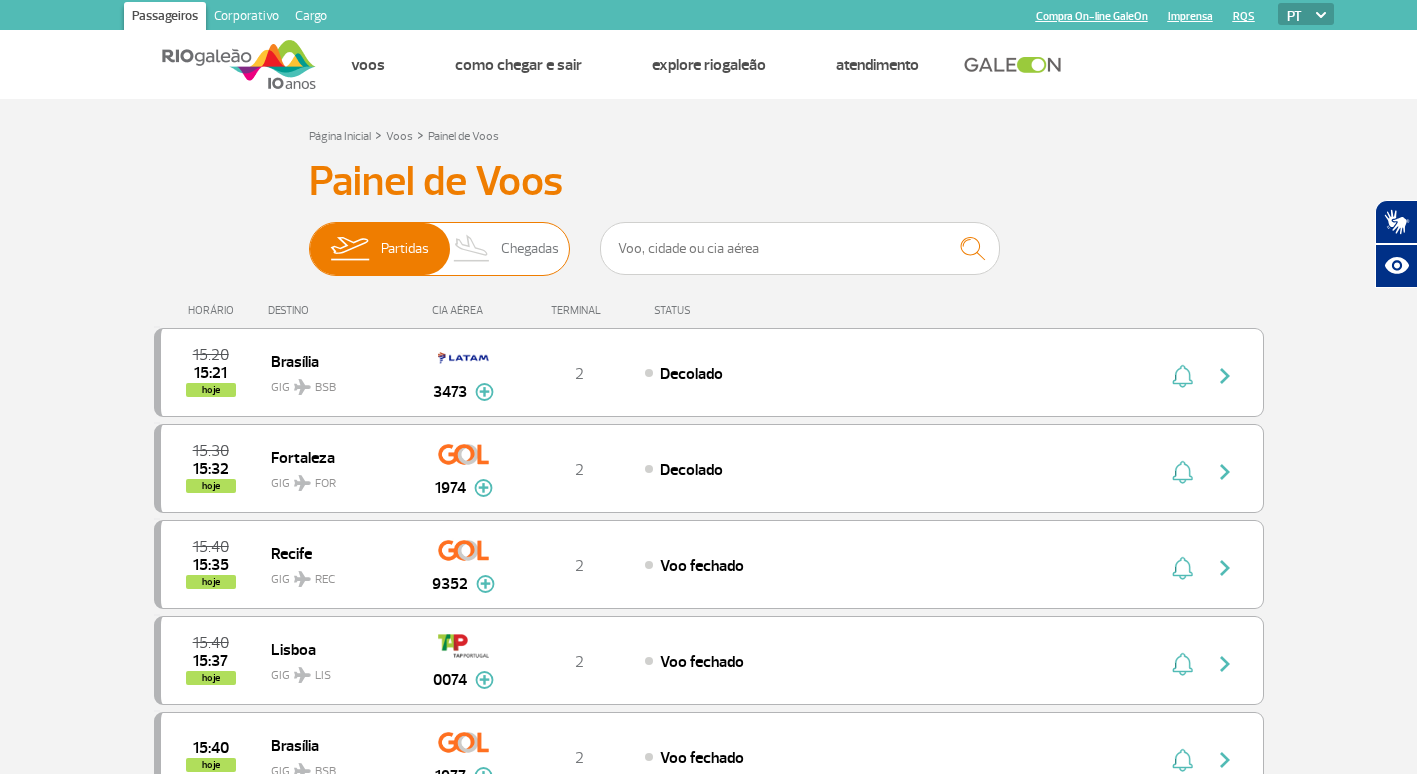 click on "Partidas   Chegadas" at bounding box center (439, 249) 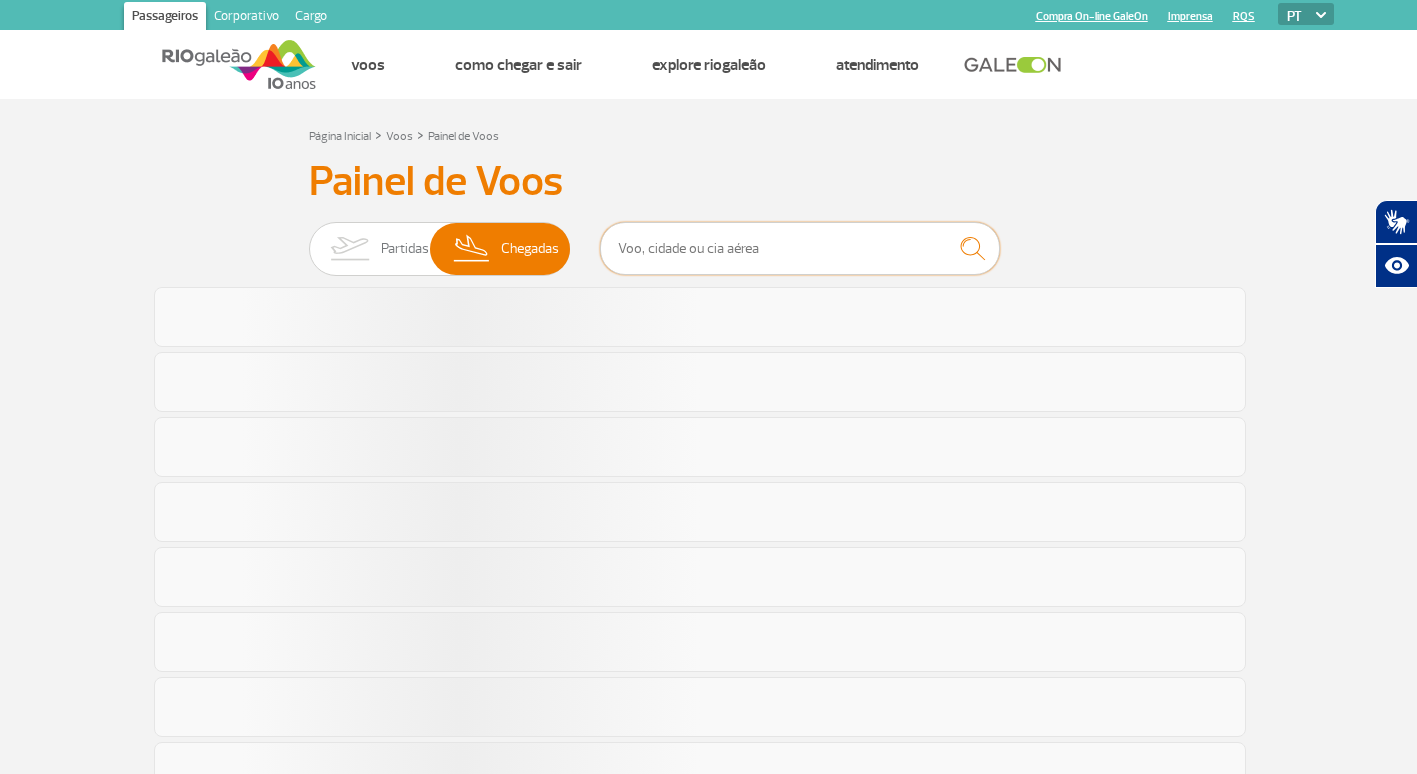 click at bounding box center (800, 248) 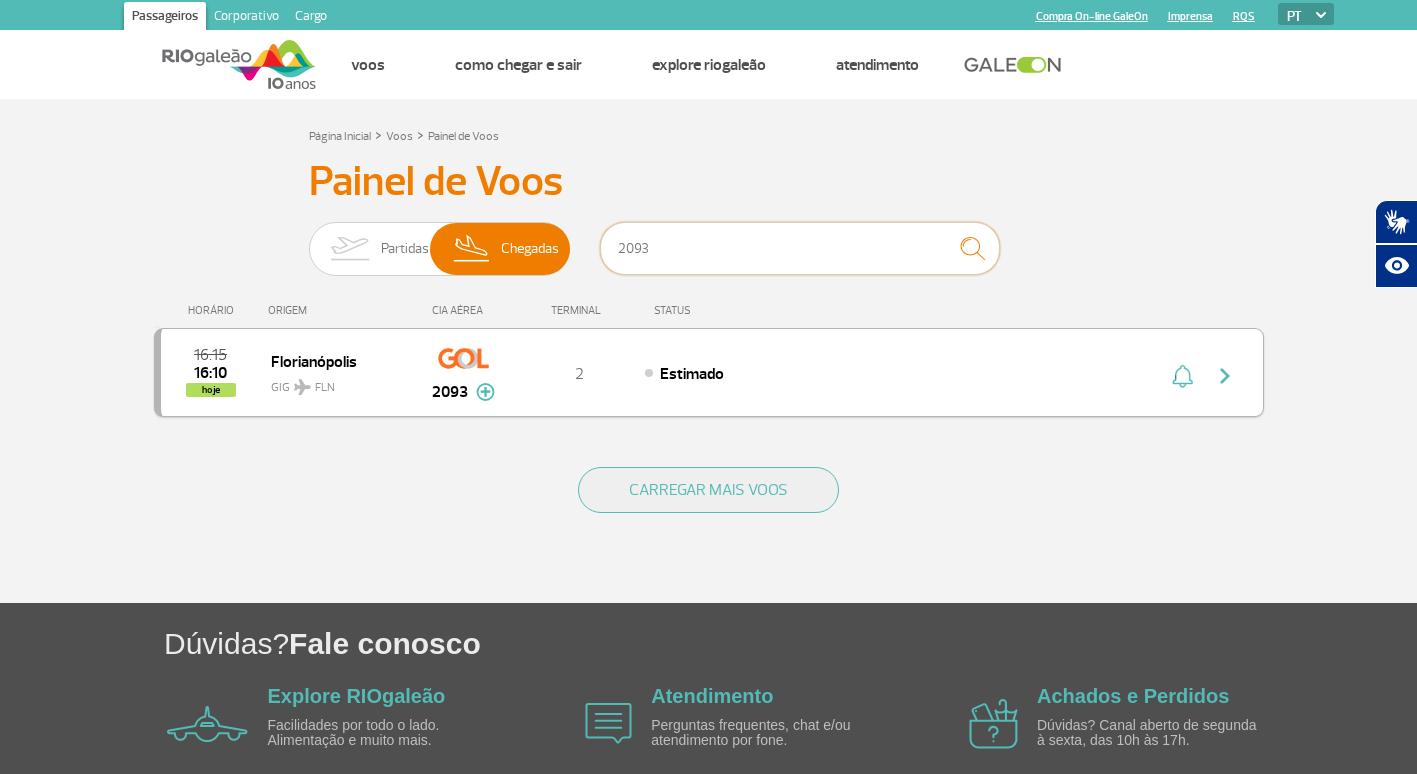 type on "2093" 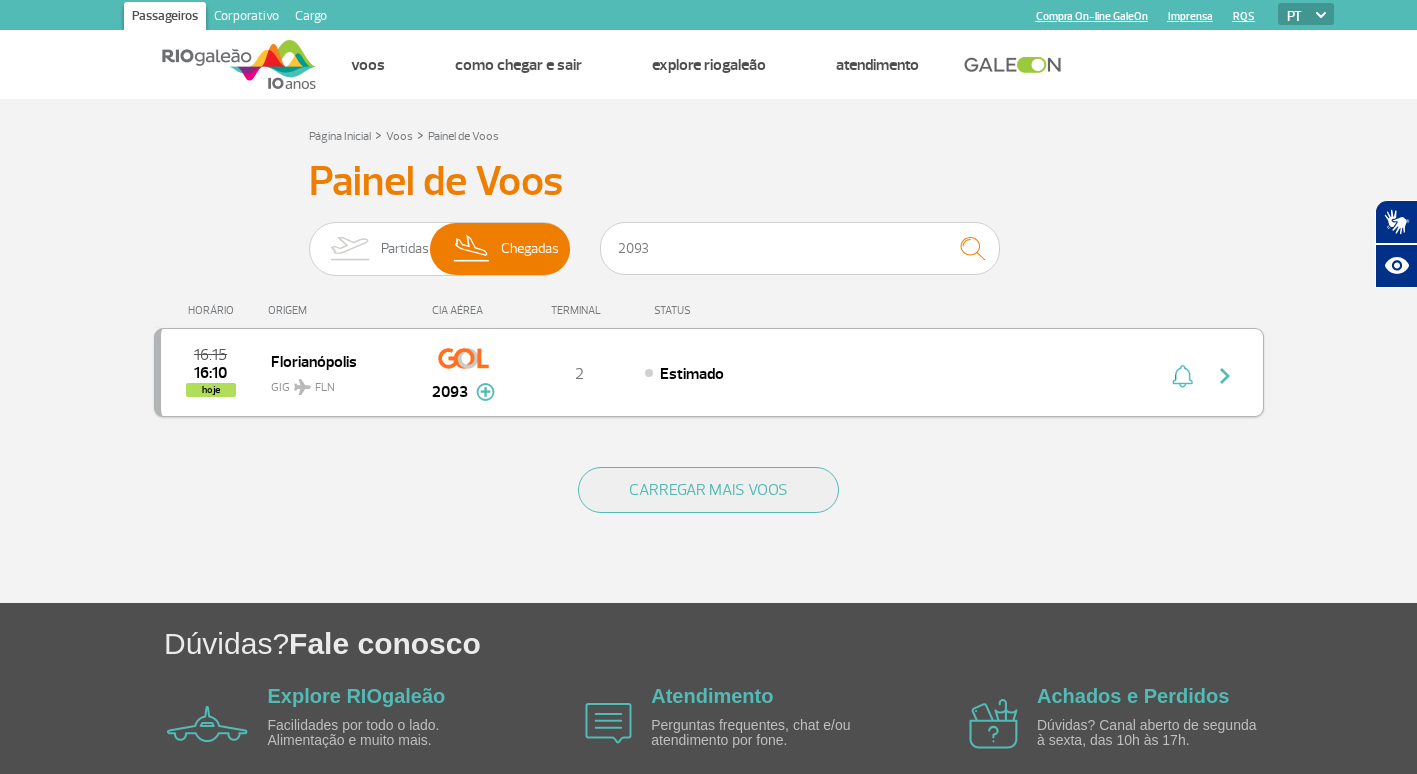 click at bounding box center [1225, 376] 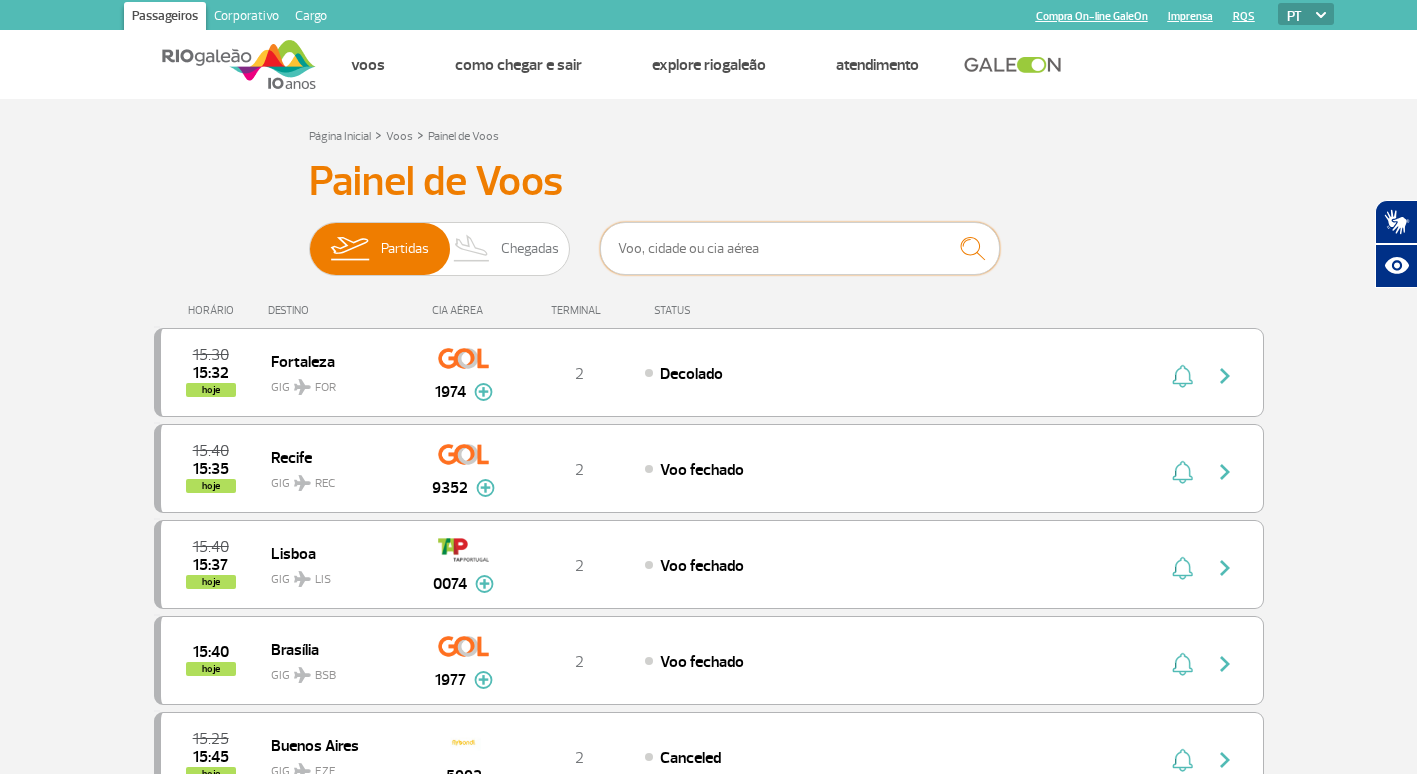 click at bounding box center [800, 248] 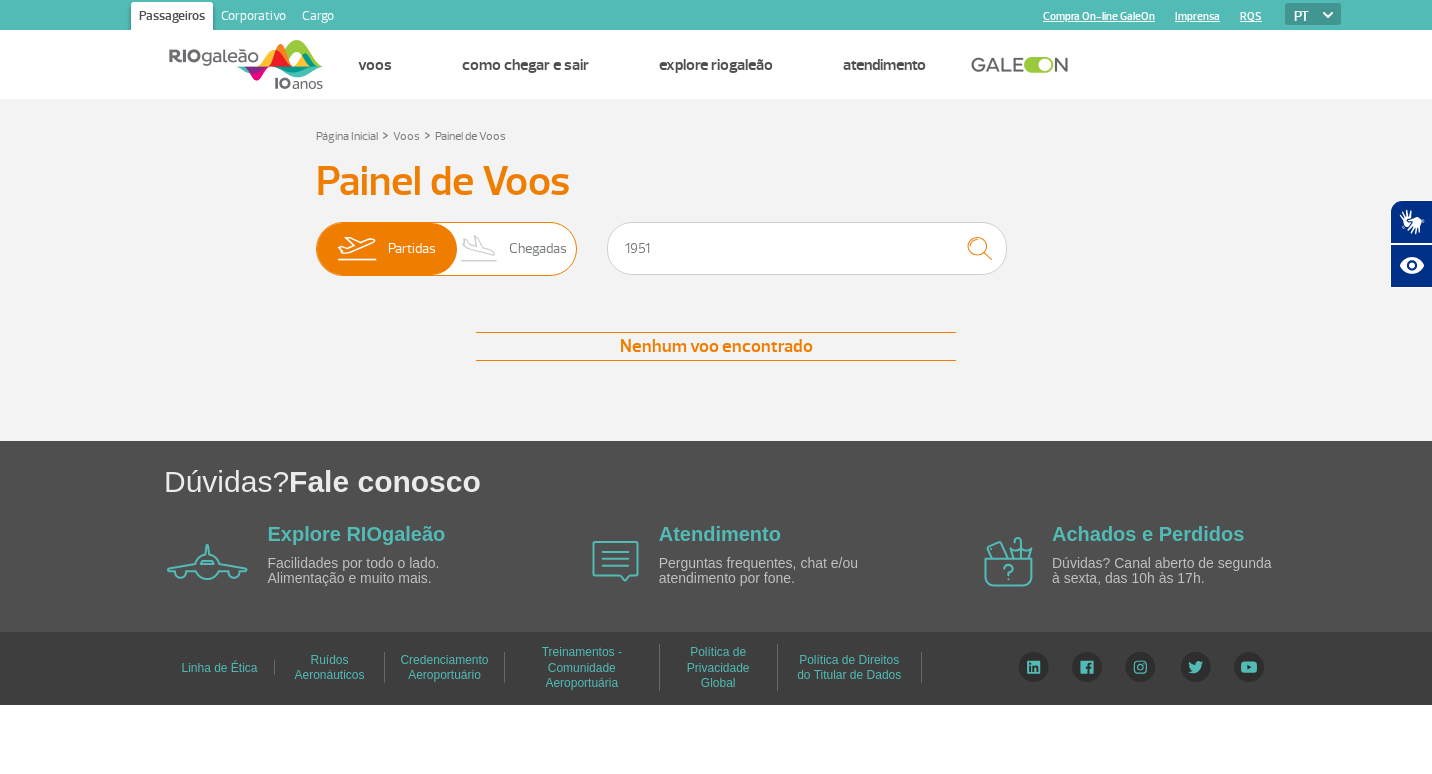 click at bounding box center [479, 249] 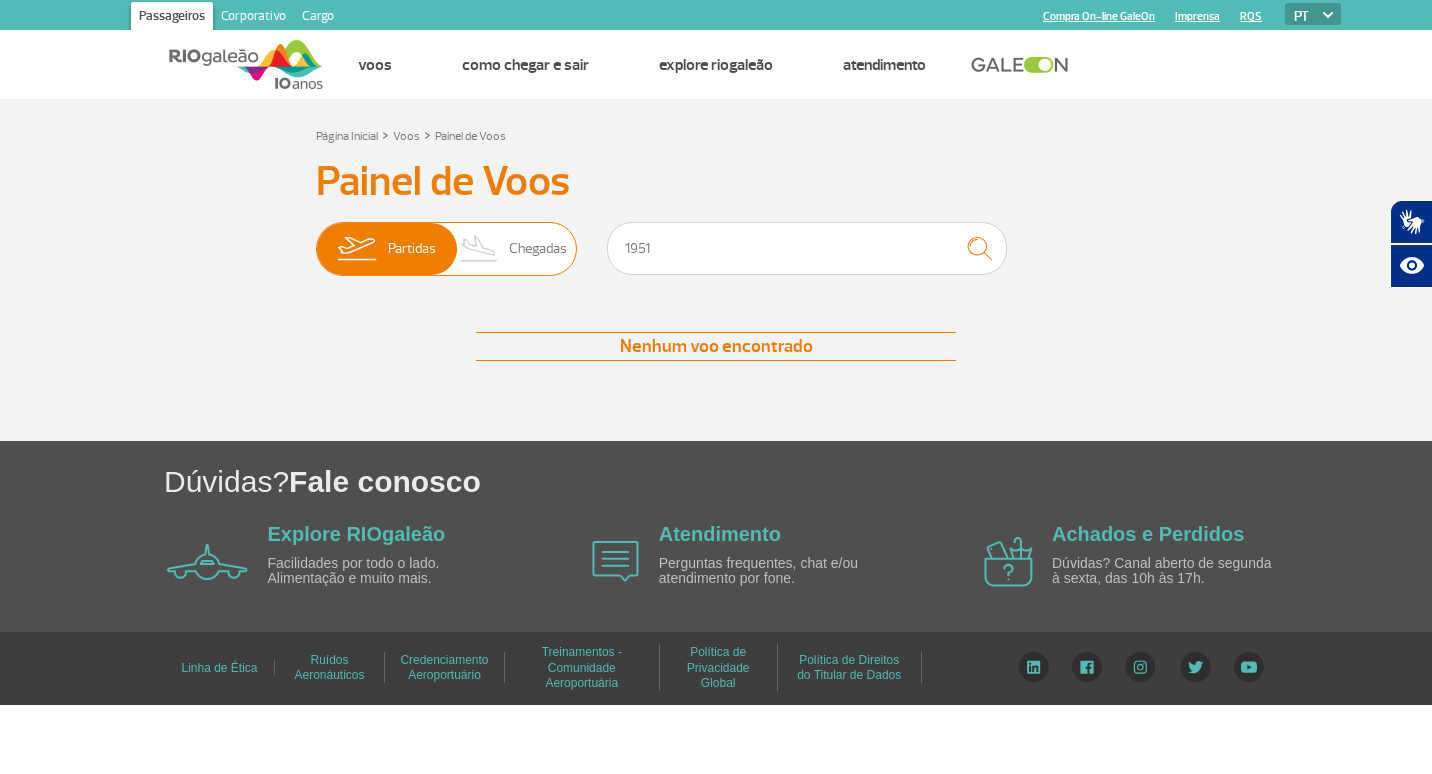 click on "Partidas   Chegadas" at bounding box center [316, 239] 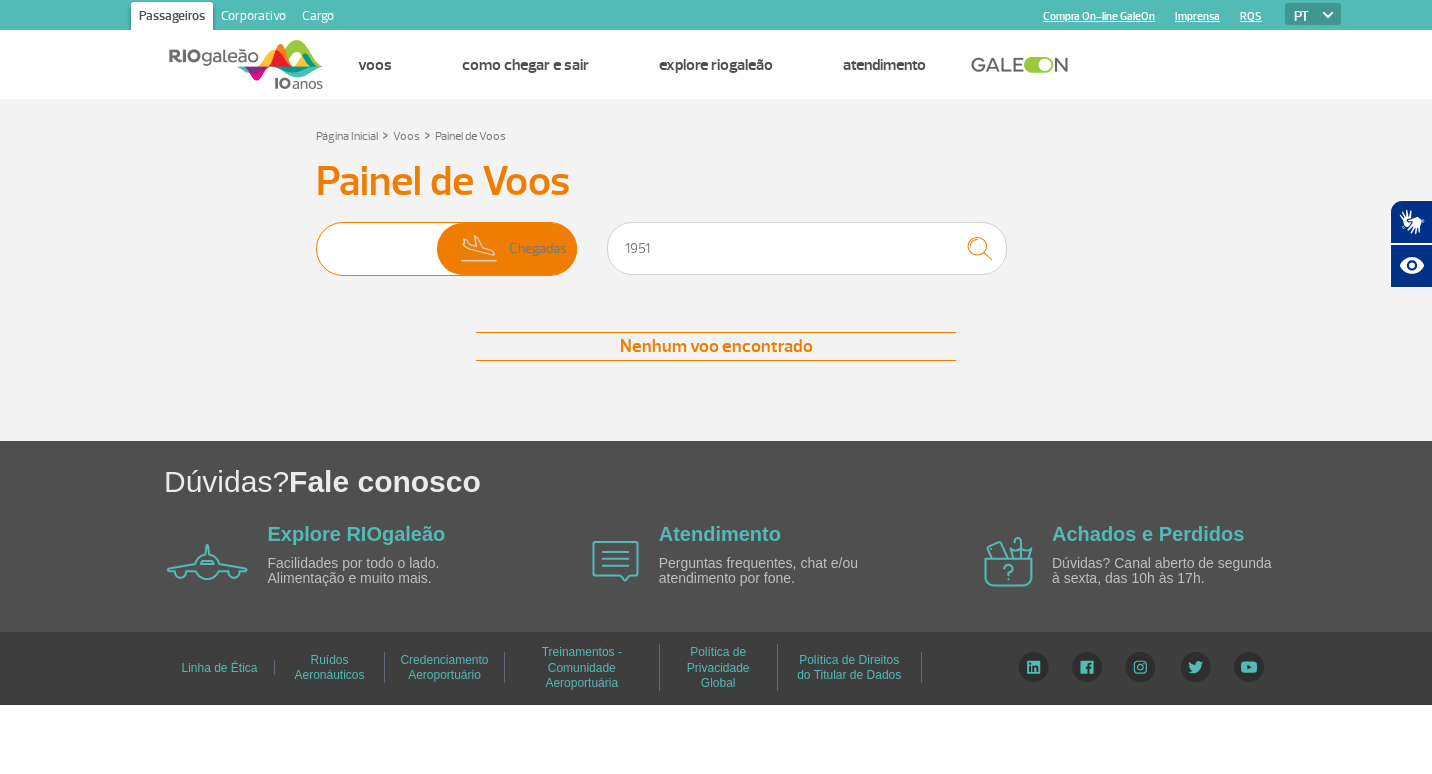 click at bounding box center [479, 249] 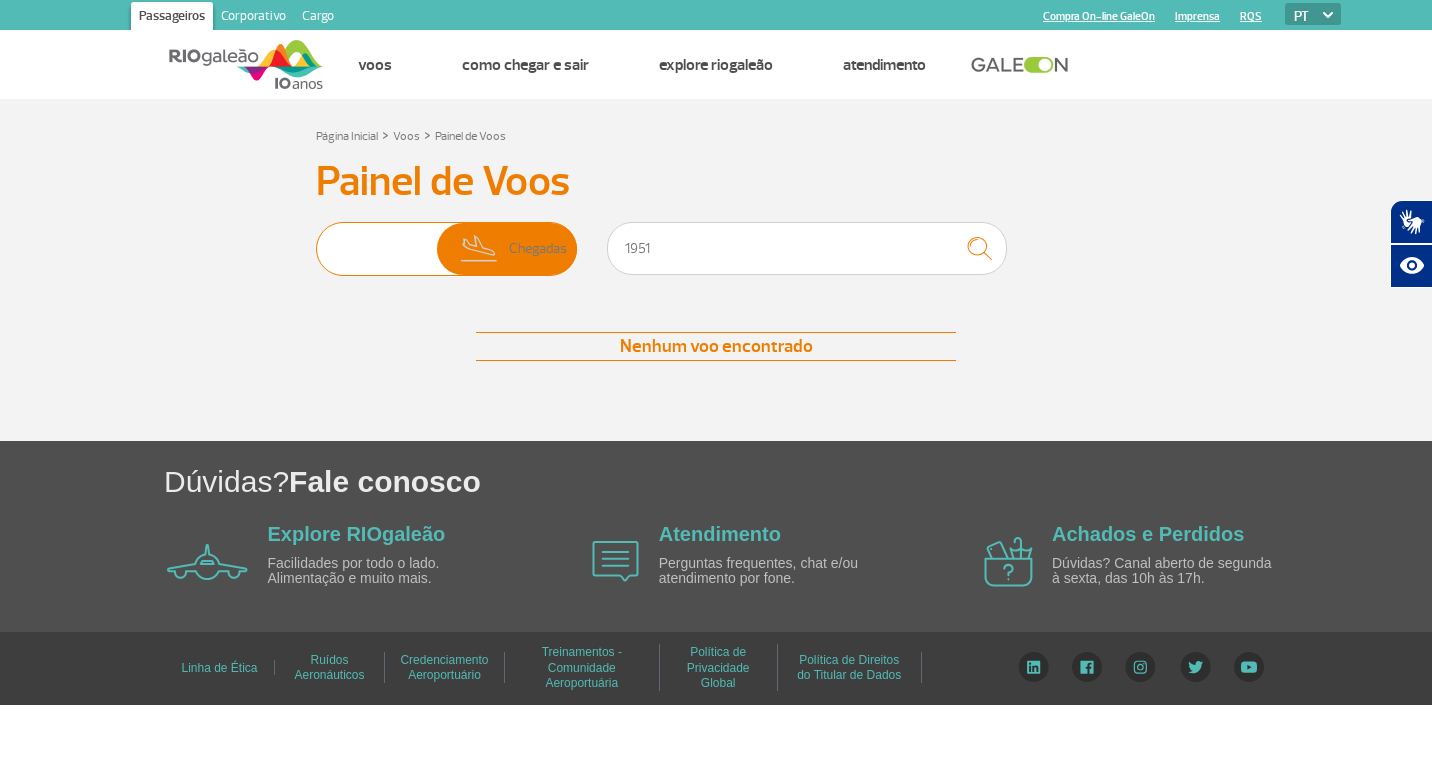 click on "Partidas   Chegadas" at bounding box center [316, 239] 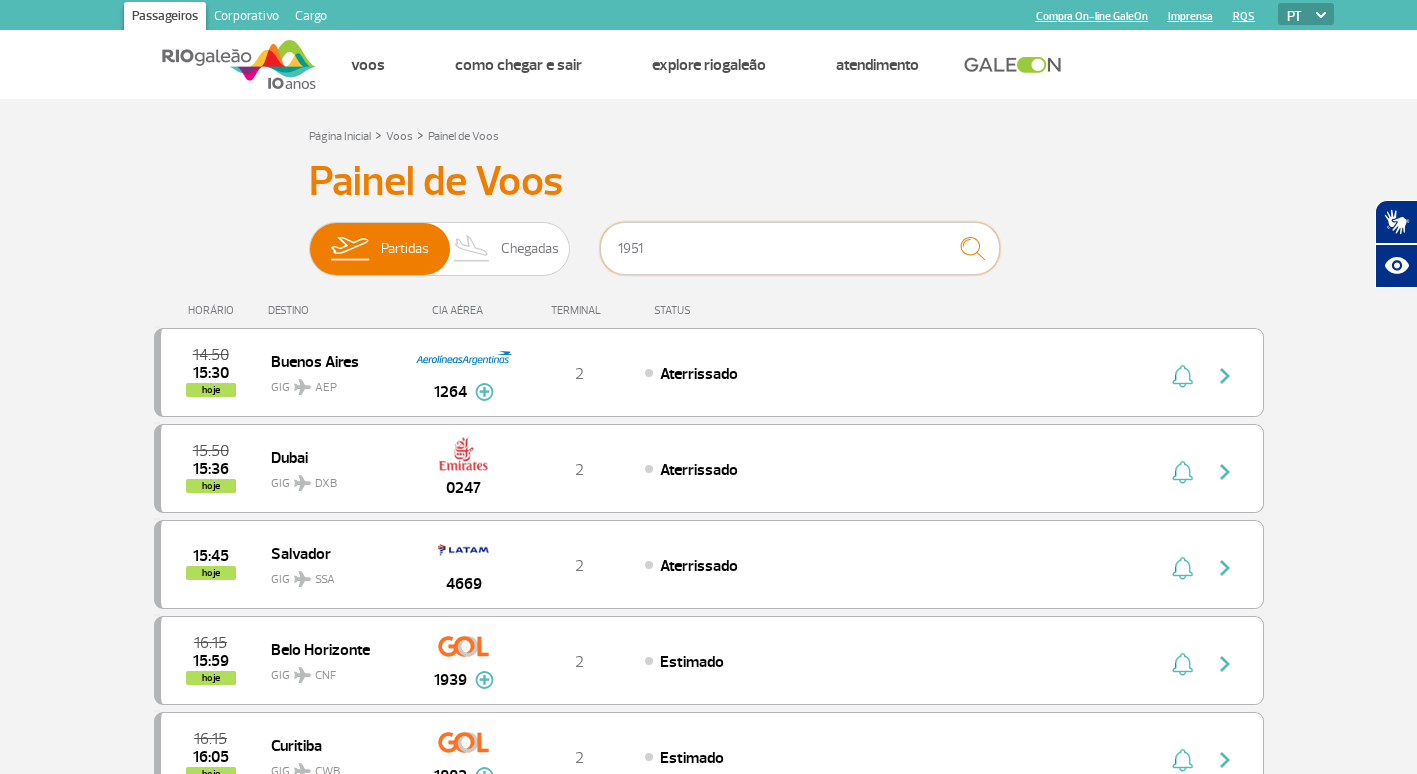 click on "1951" at bounding box center (800, 248) 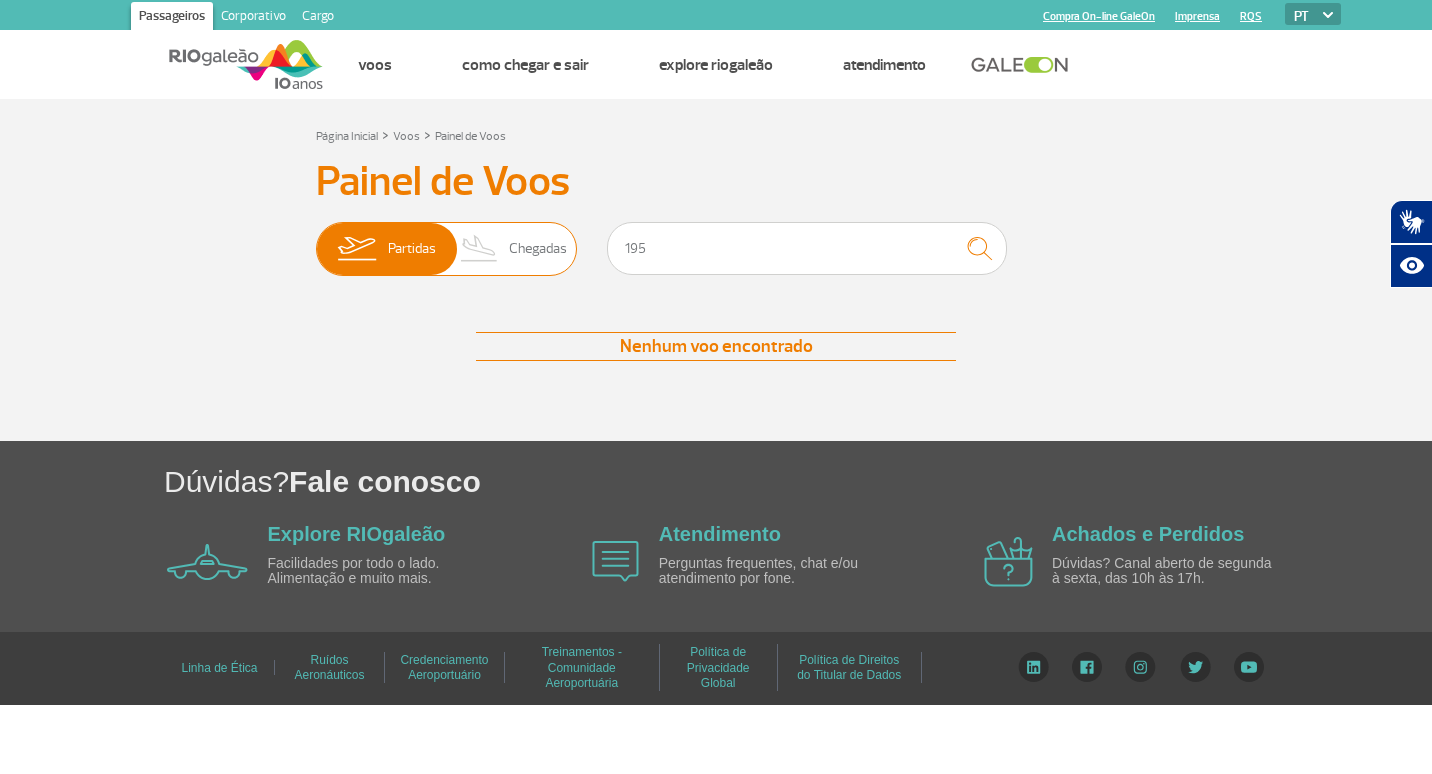 click on "Chegadas" at bounding box center [538, 249] 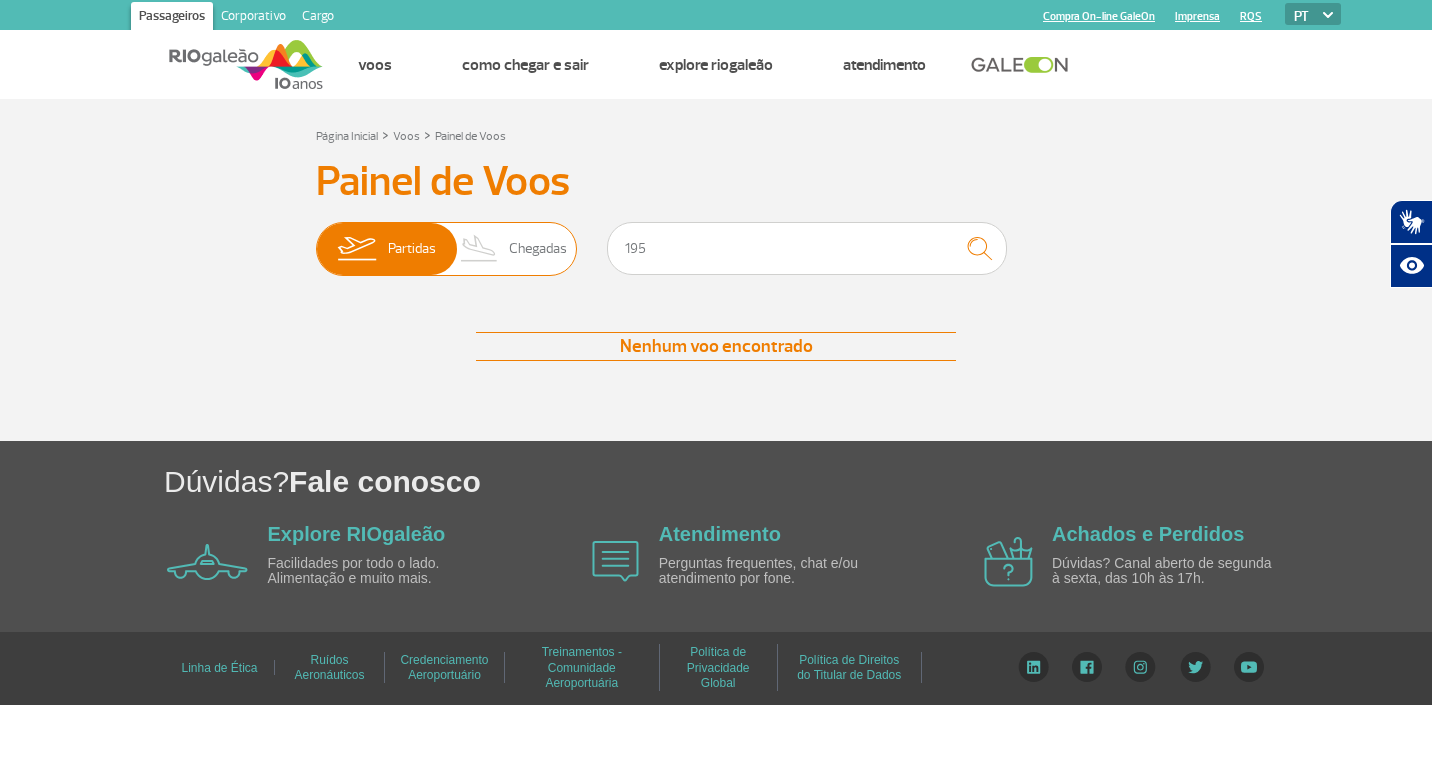 click on "Partidas   Chegadas" at bounding box center (316, 239) 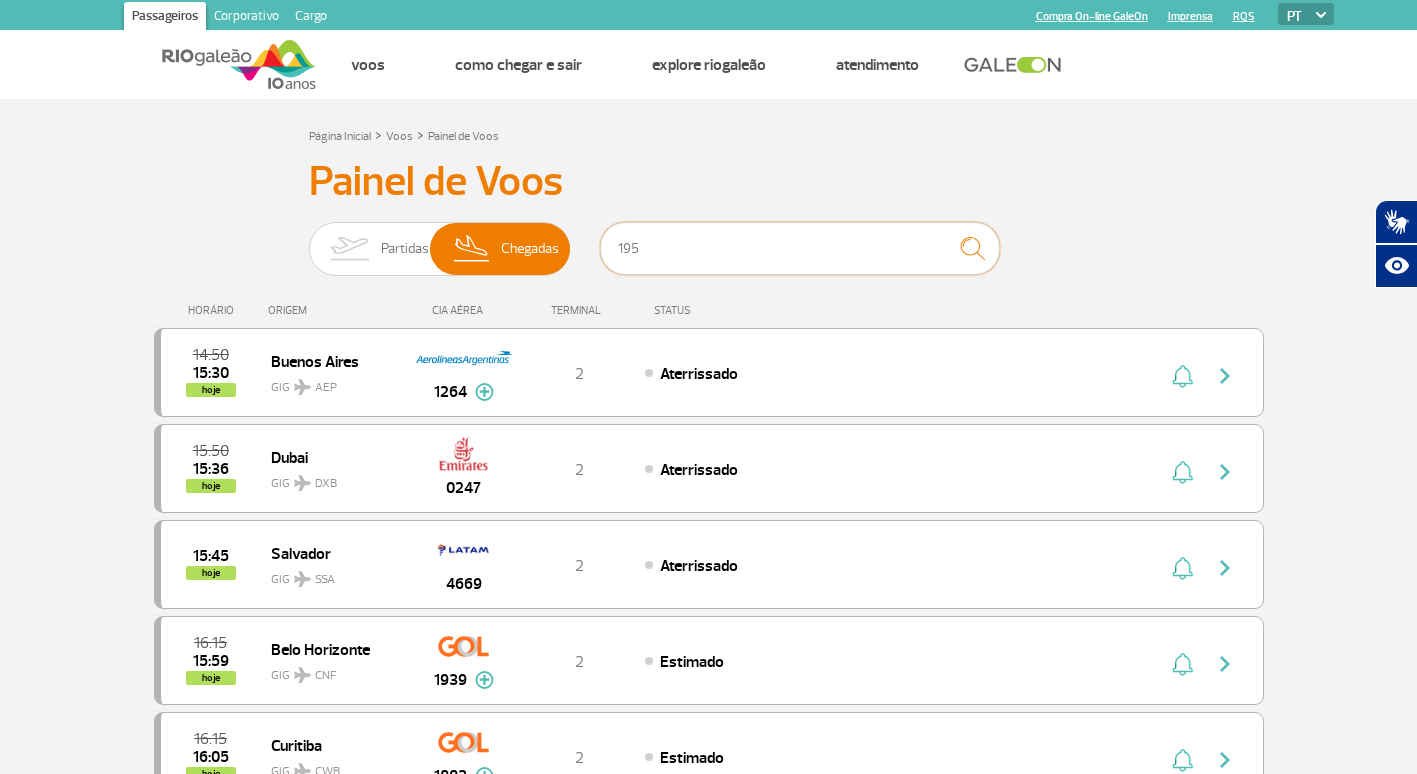 click on "195" at bounding box center [800, 248] 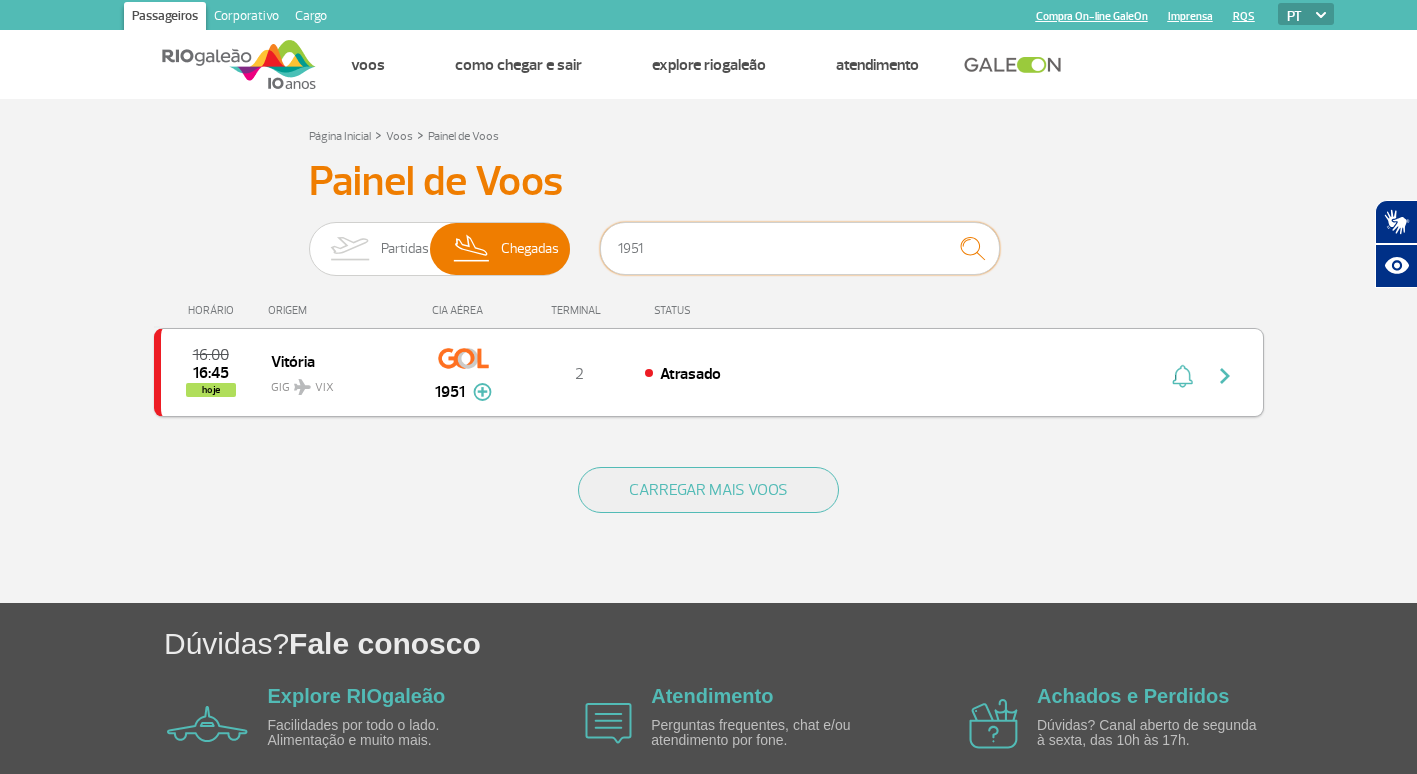 type on "1951" 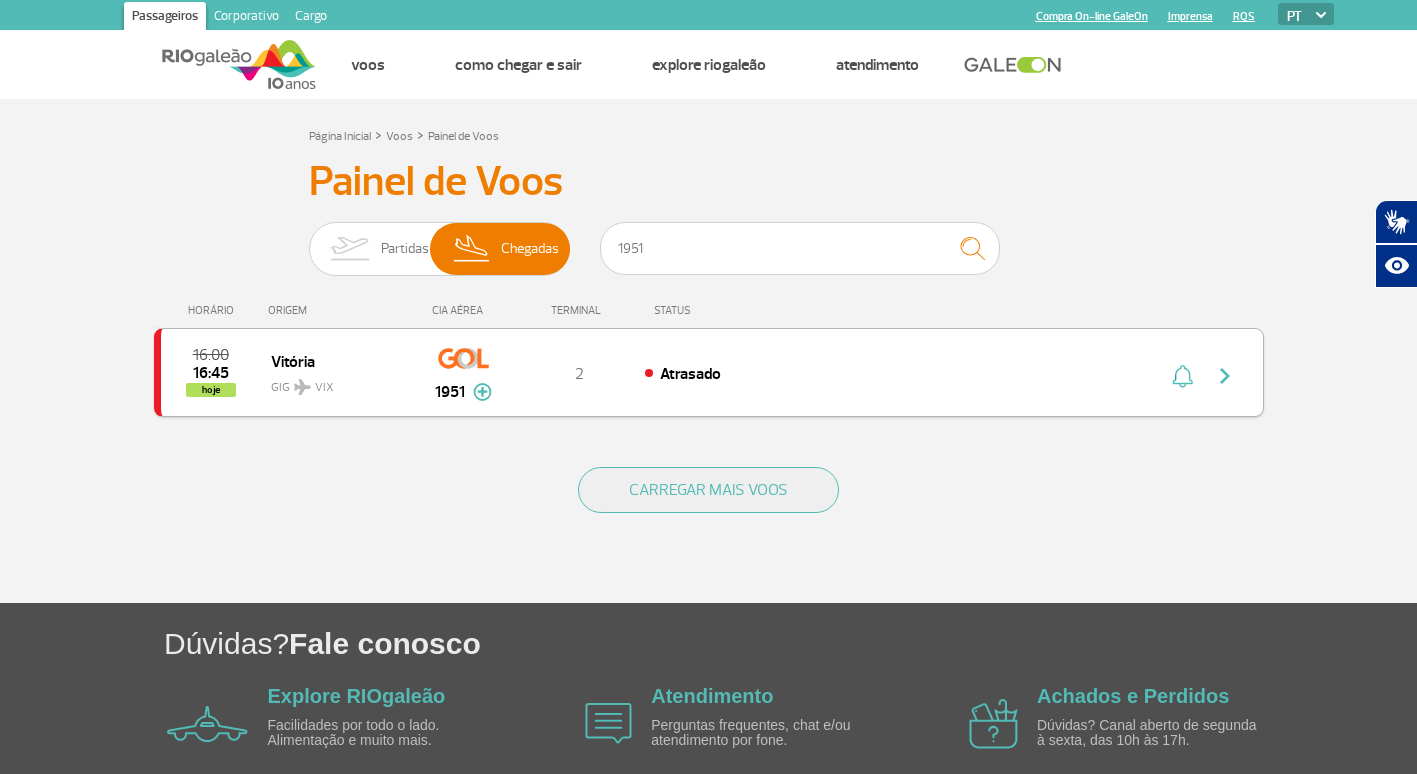 click at bounding box center (1225, 376) 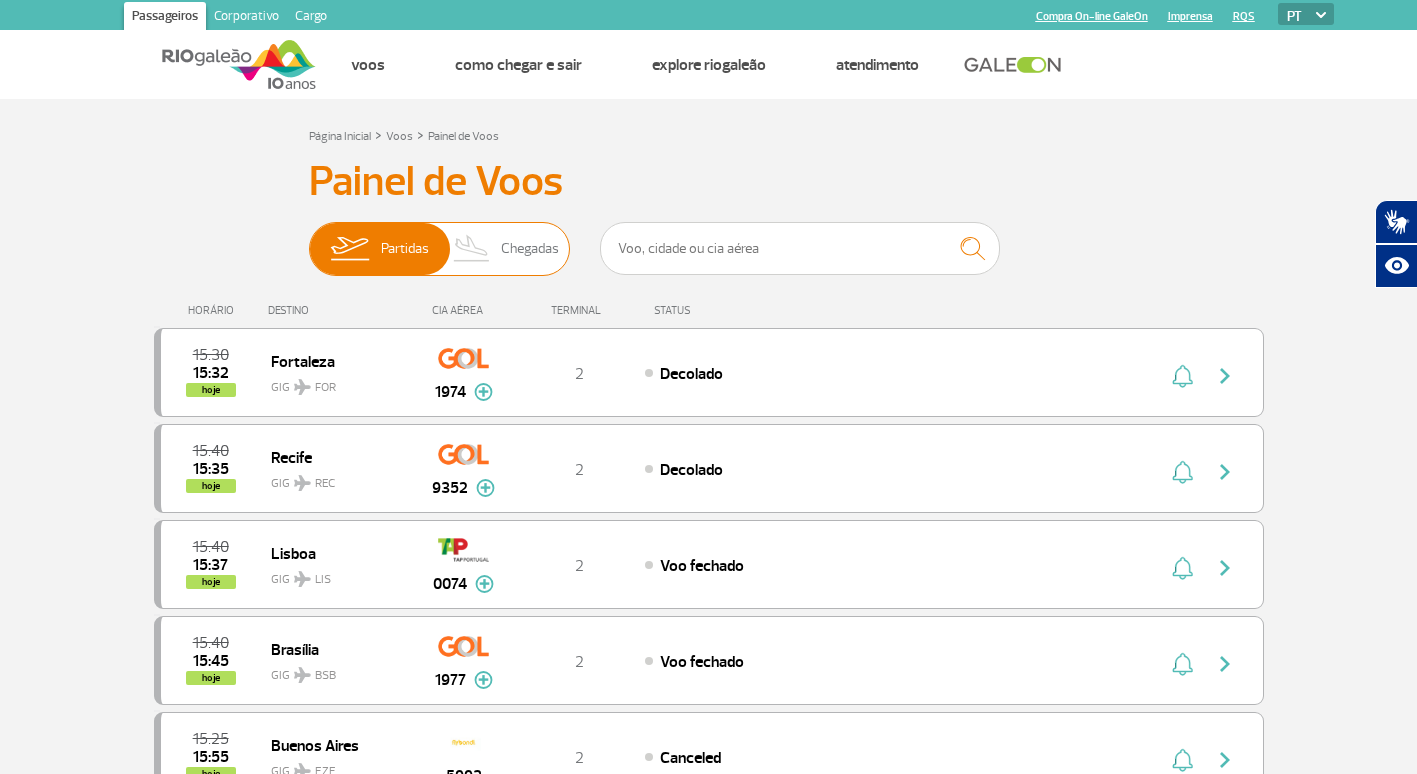 click on "Chegadas" at bounding box center (530, 249) 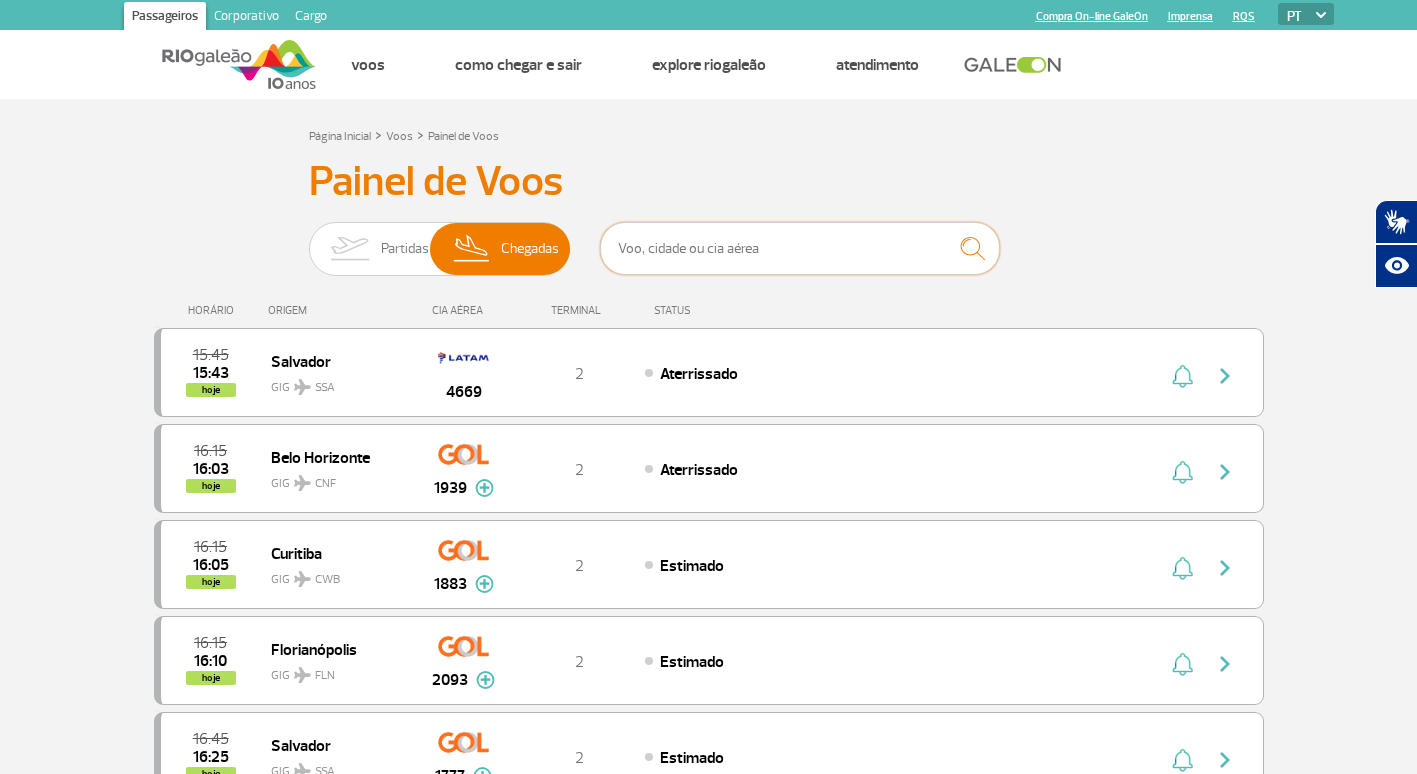 click at bounding box center (800, 248) 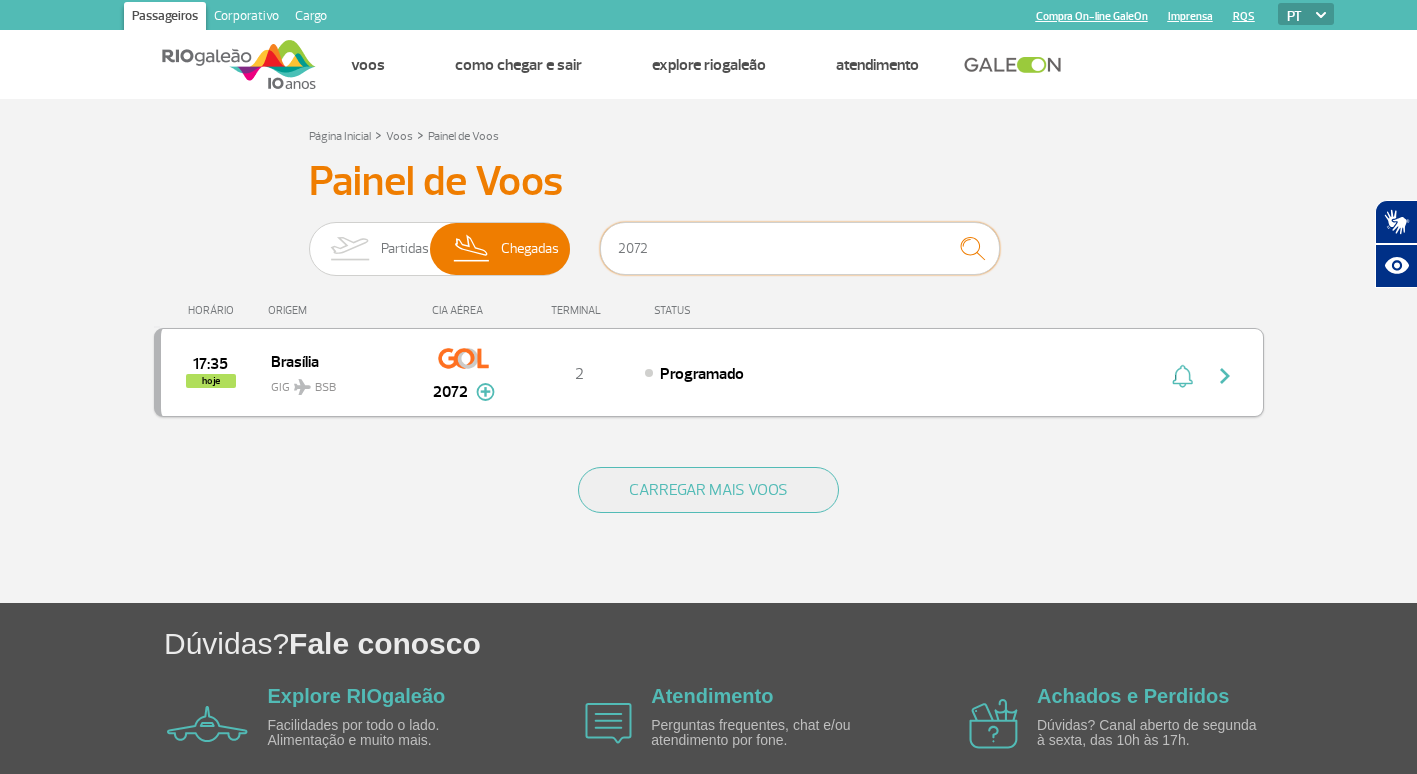 type on "2072" 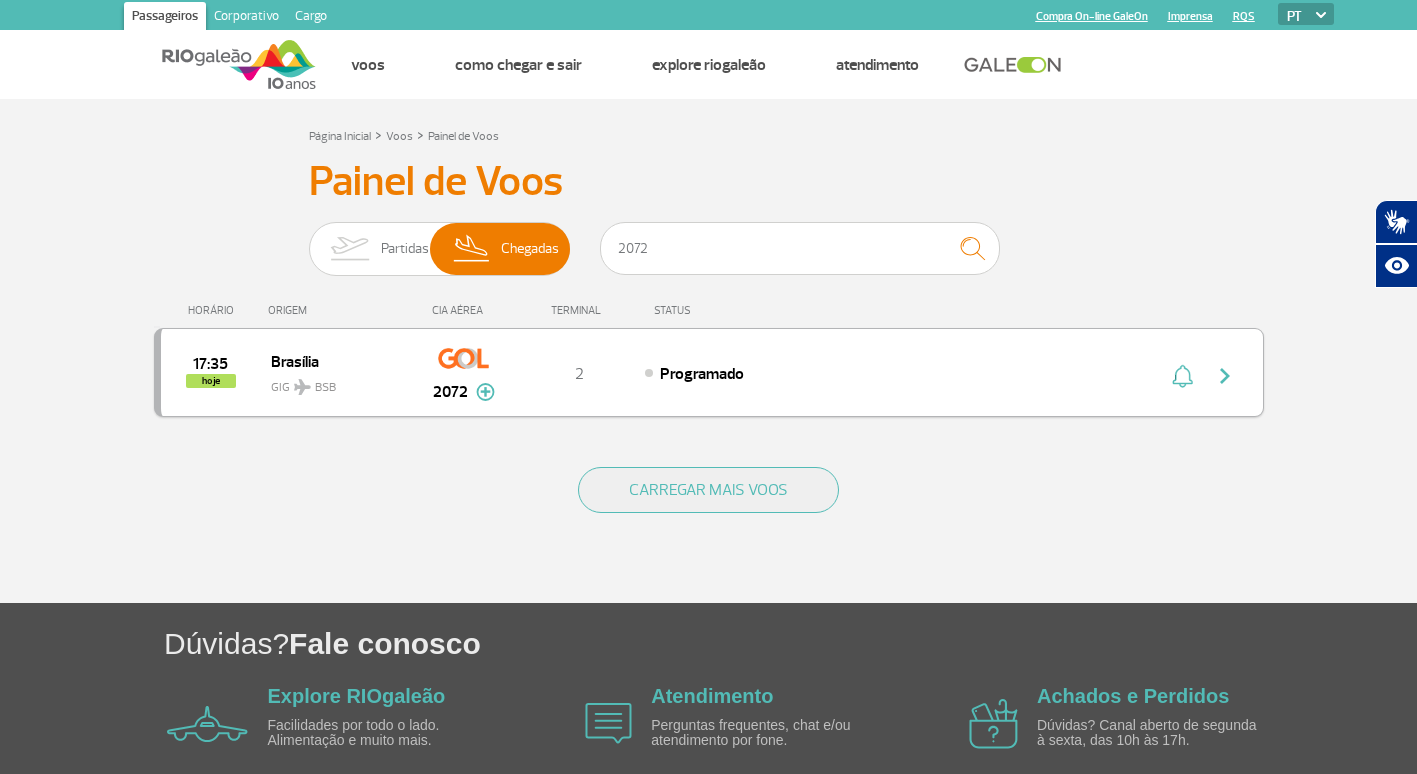 click at bounding box center [1225, 376] 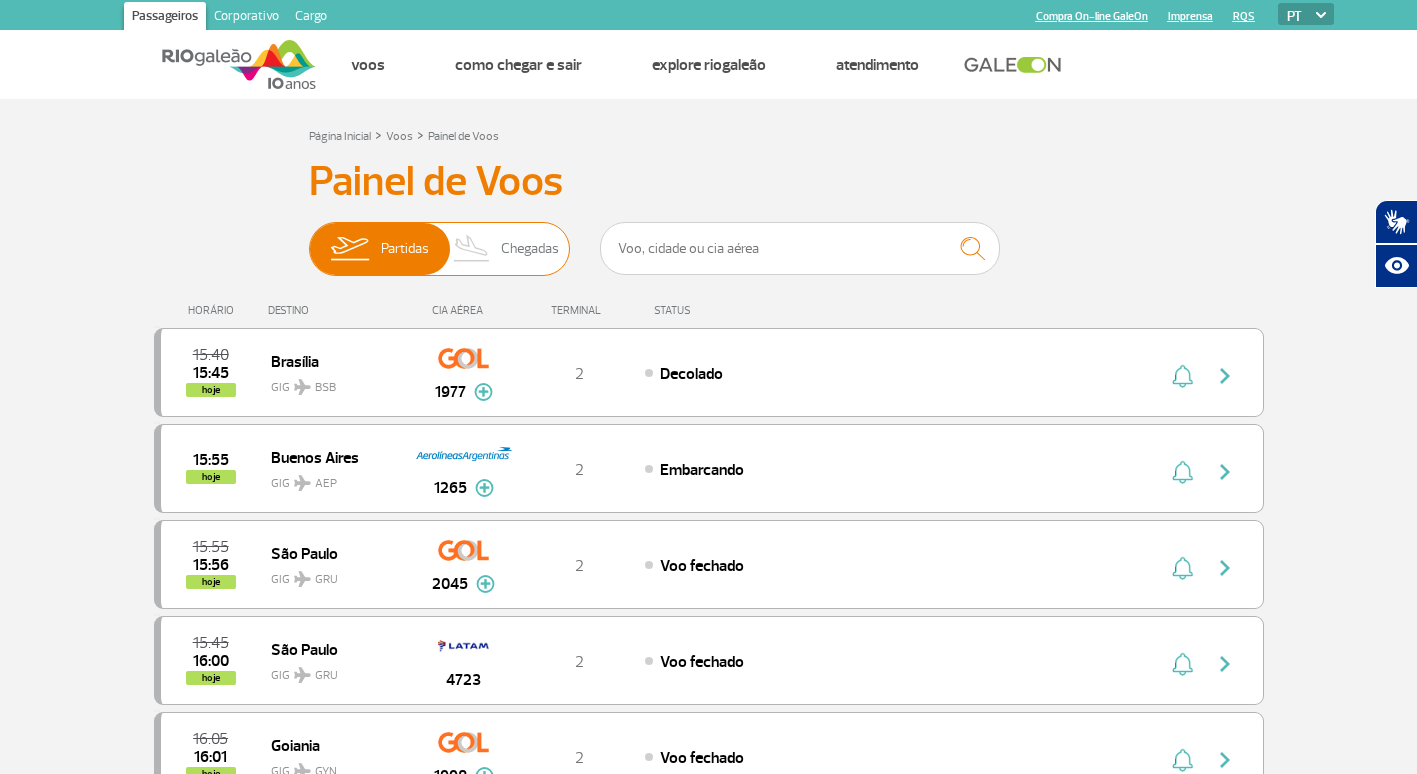 click on "Chegadas" at bounding box center (530, 249) 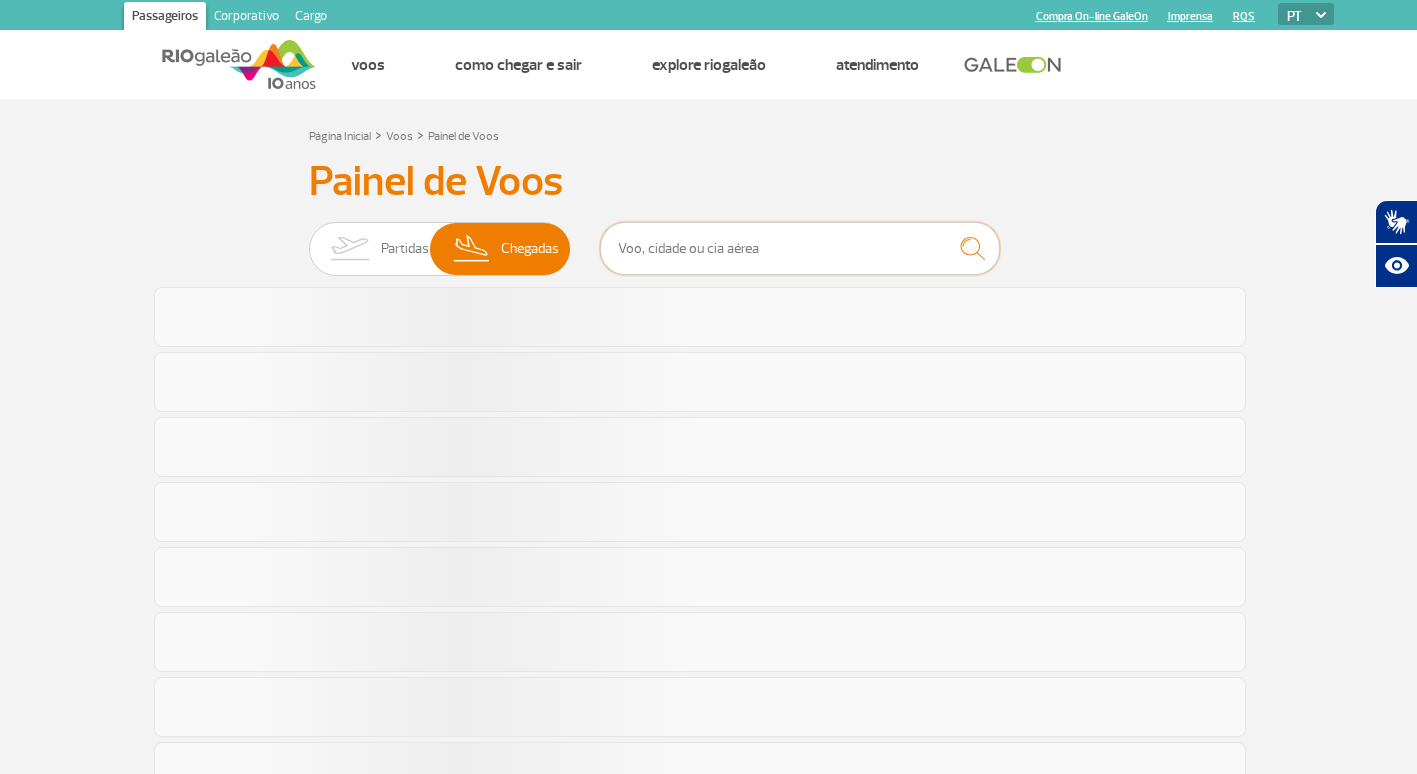 click at bounding box center (800, 248) 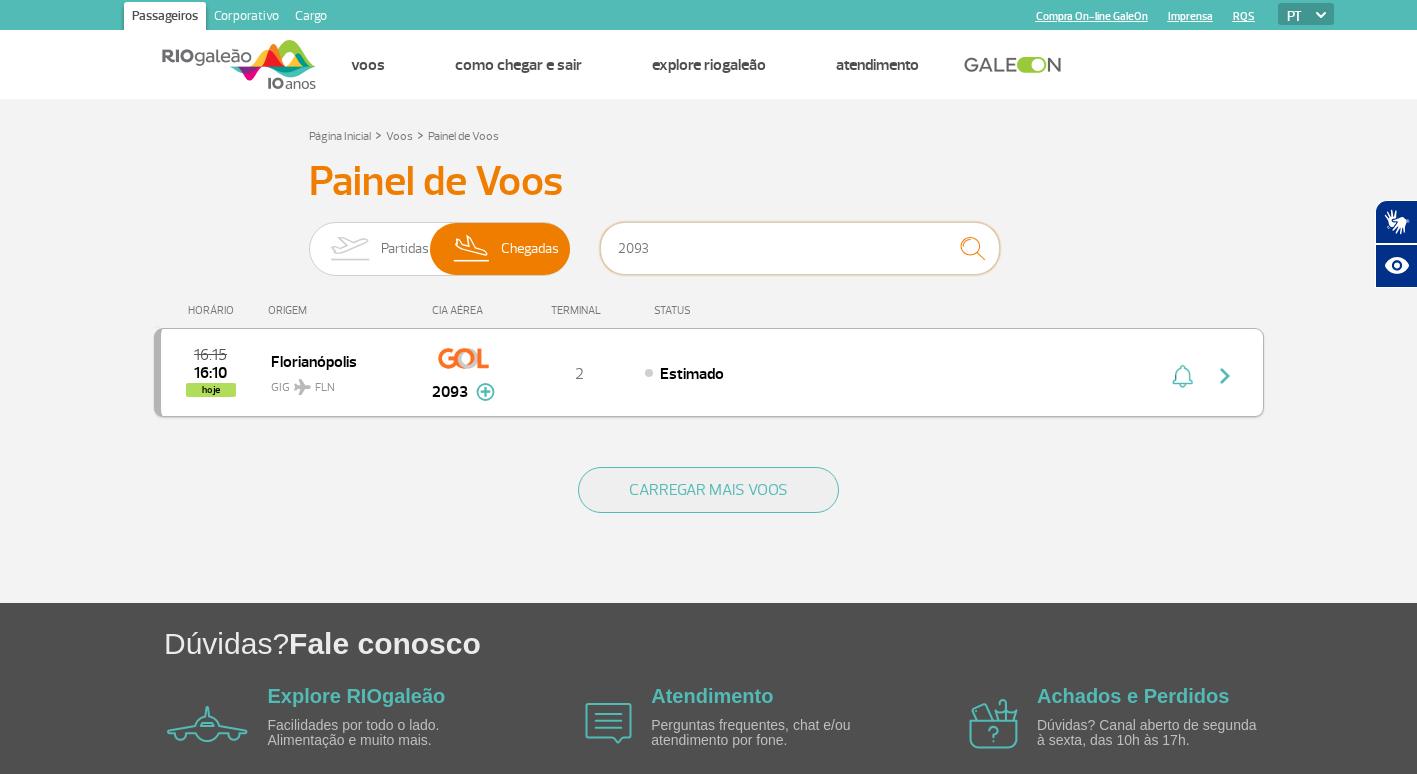 type on "2093" 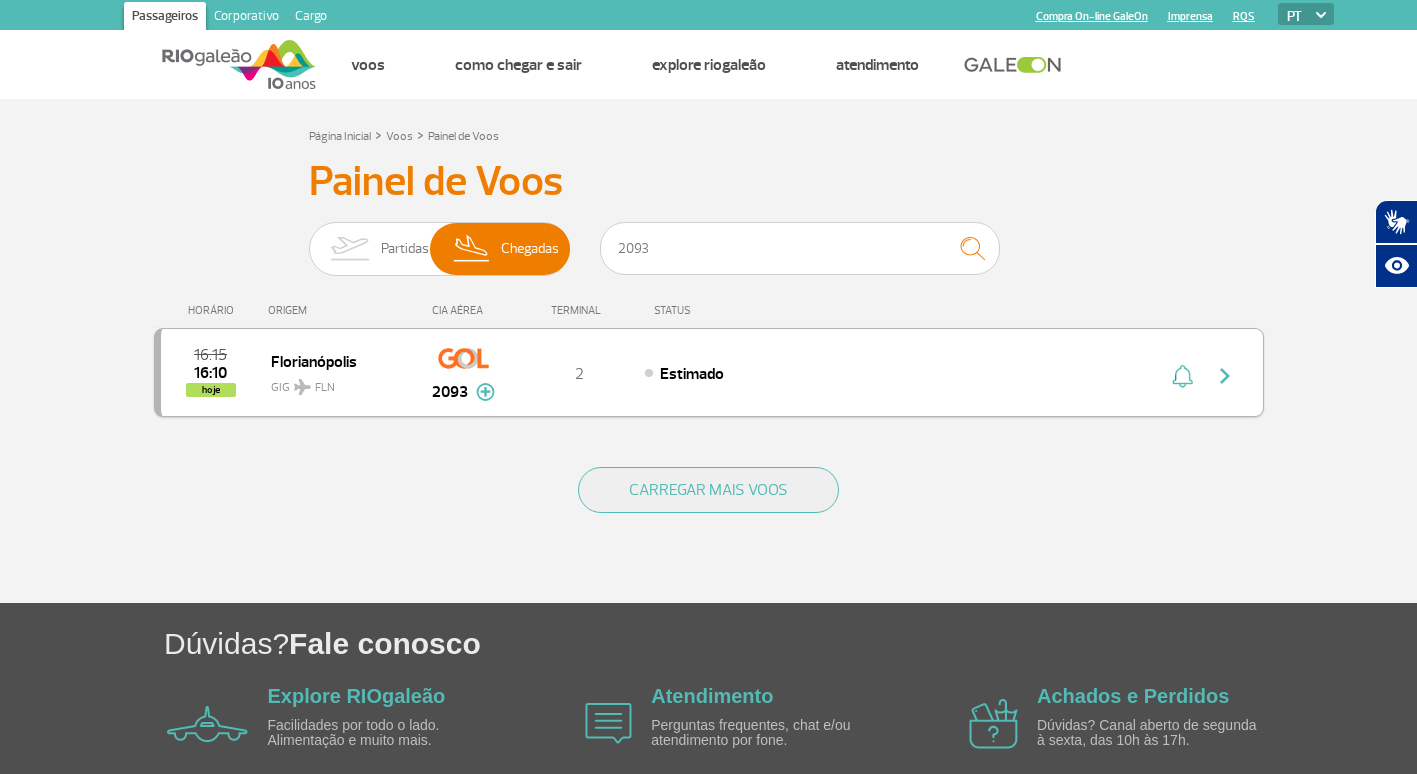 click at bounding box center (1225, 376) 